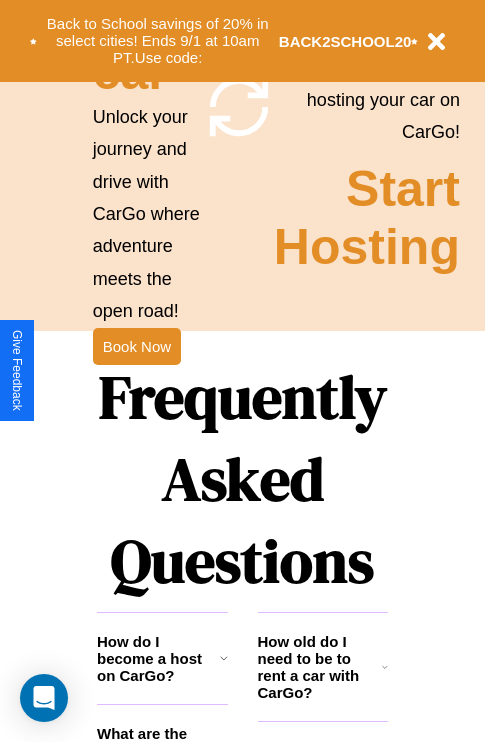 scroll, scrollTop: 2423, scrollLeft: 0, axis: vertical 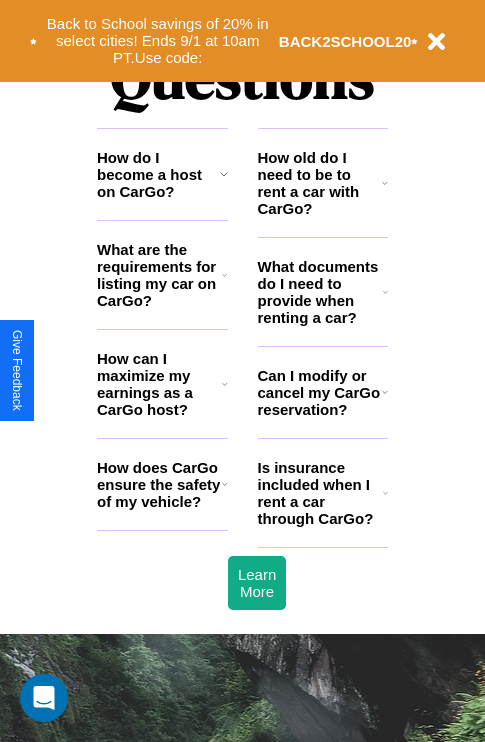 click on "Can I modify or cancel my CarGo reservation?" at bounding box center (320, 392) 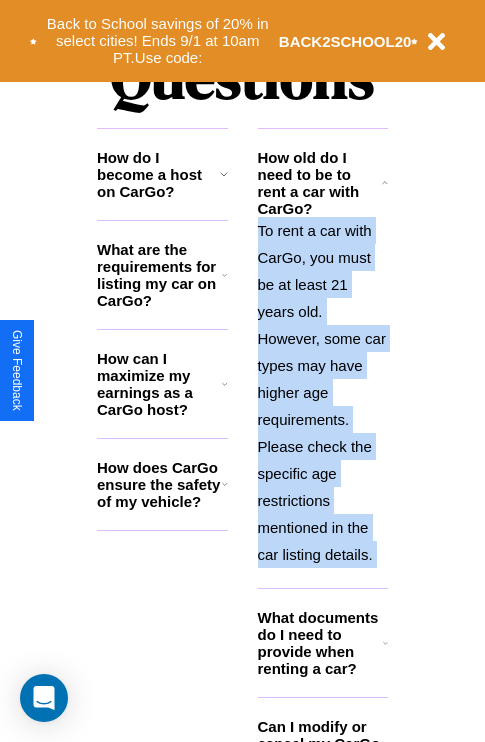 scroll, scrollTop: 2613, scrollLeft: 0, axis: vertical 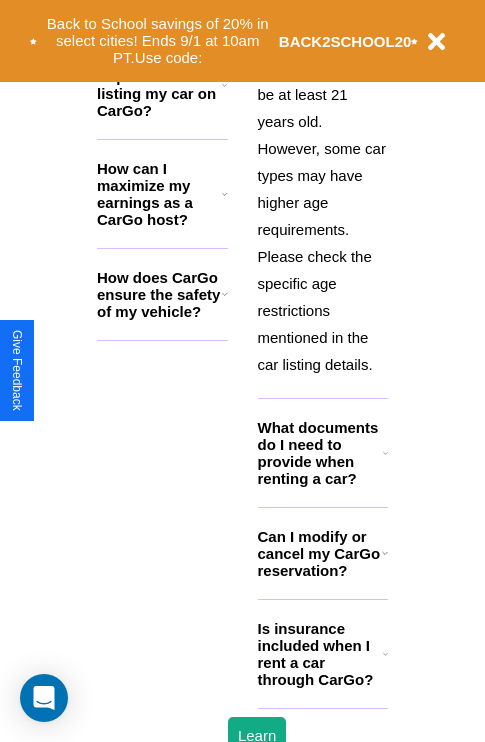 click on "Is insurance included when I rent a car through CarGo?" at bounding box center (320, 654) 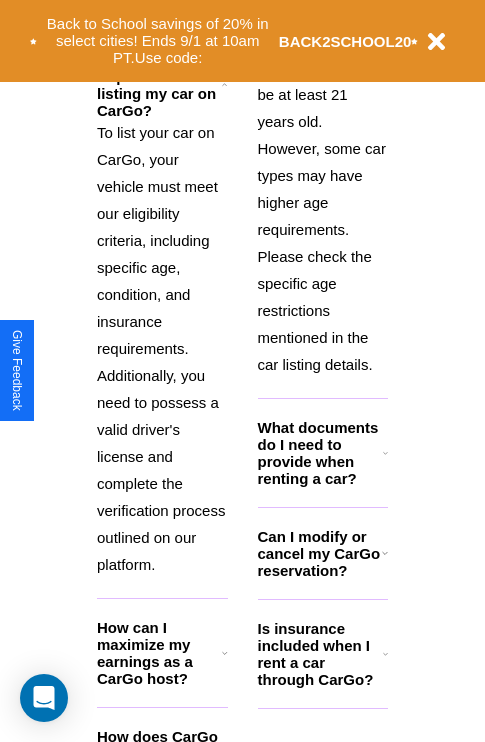 click on "Is insurance included when I rent a car through CarGo?" at bounding box center (320, 654) 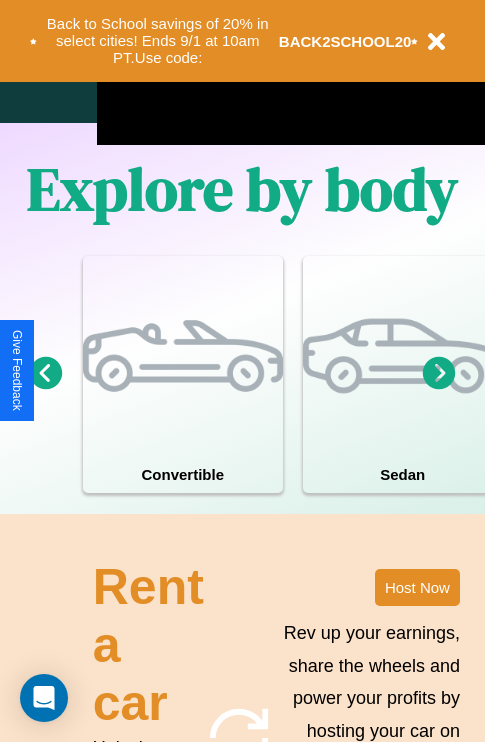 scroll, scrollTop: 1285, scrollLeft: 0, axis: vertical 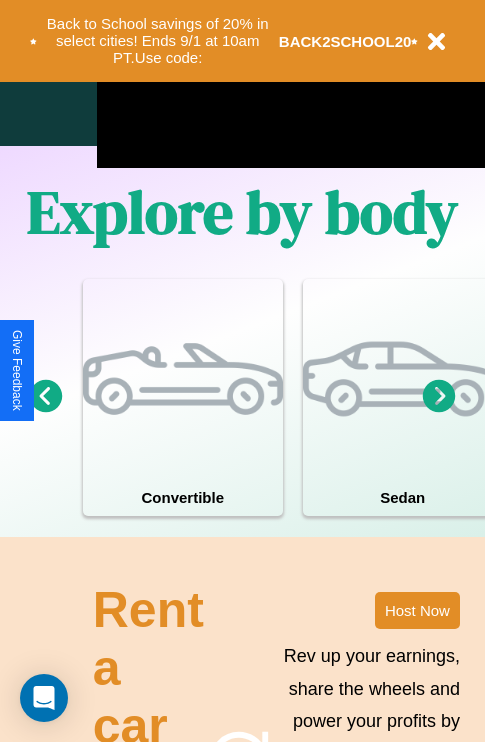 click 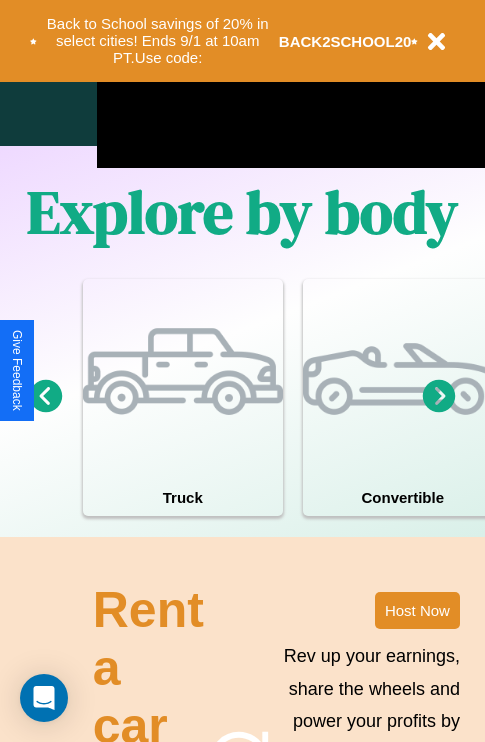 click 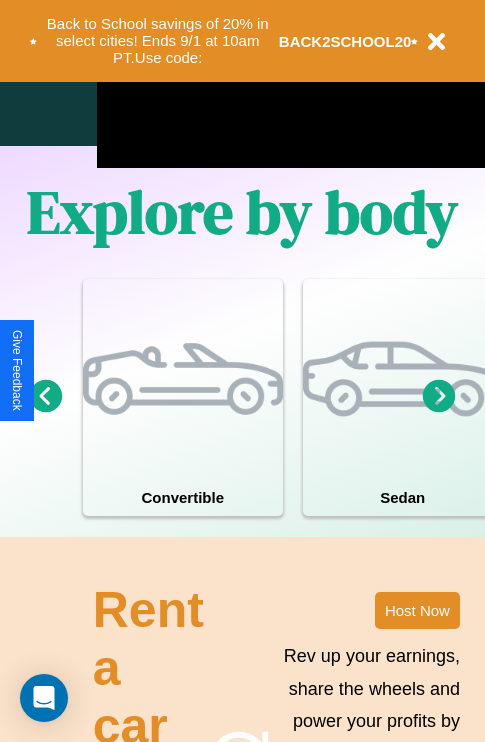 click 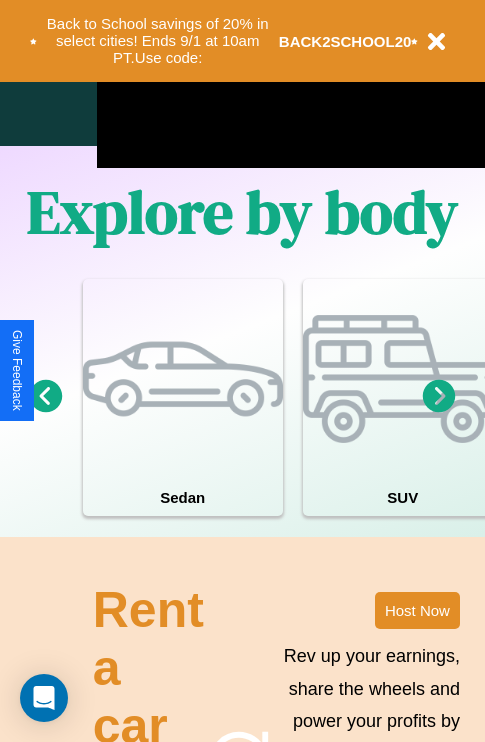 click 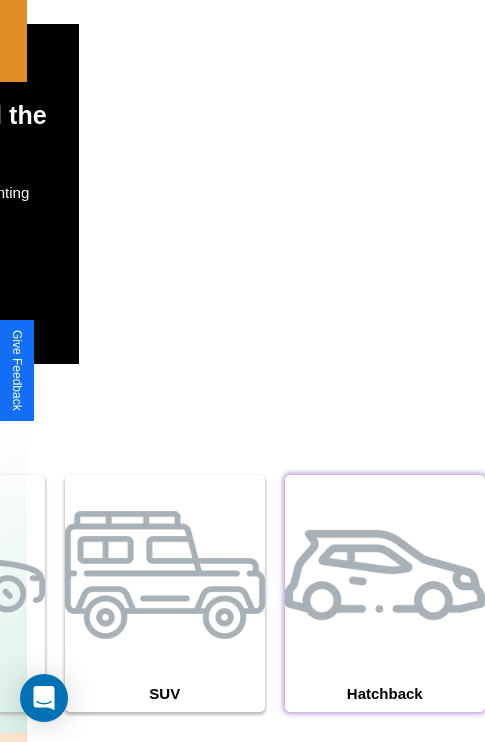 click at bounding box center (385, 575) 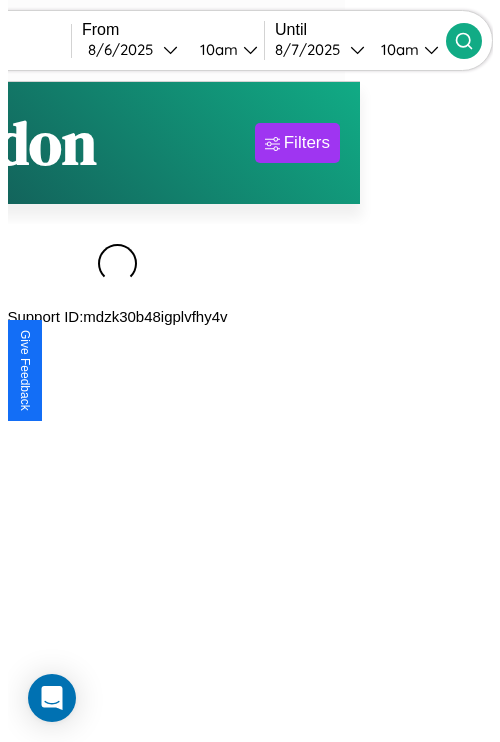 scroll, scrollTop: 0, scrollLeft: 0, axis: both 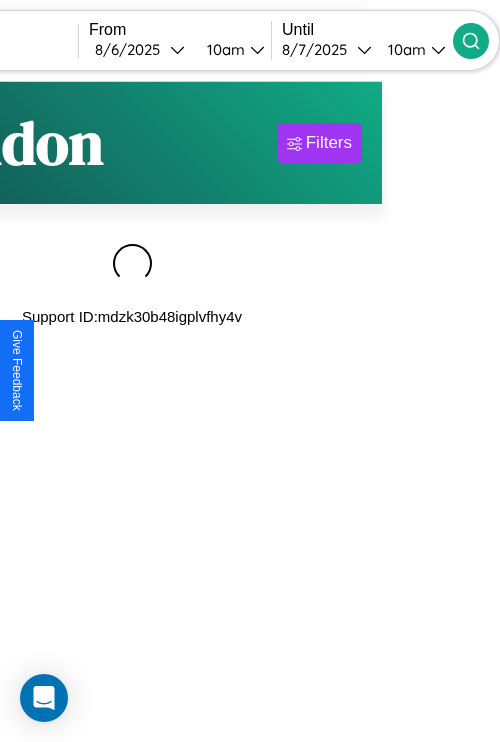 type on "******" 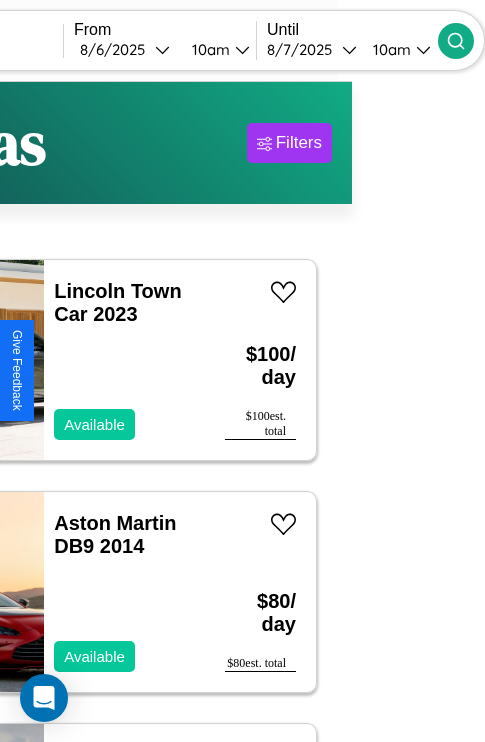 scroll, scrollTop: 68, scrollLeft: 70, axis: both 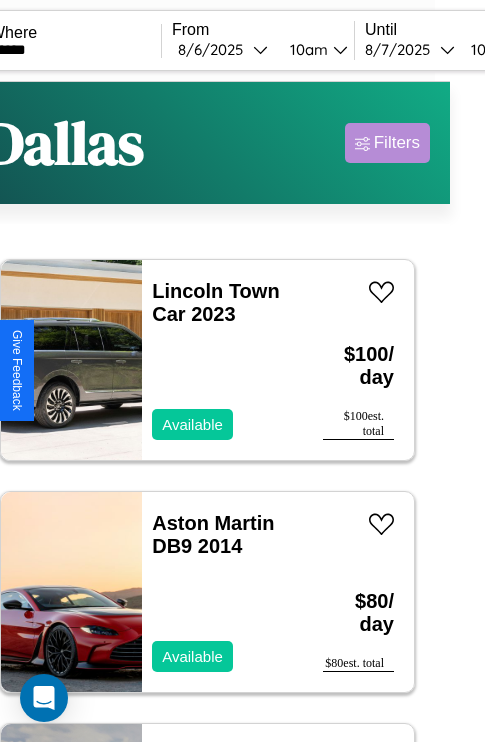 click on "Filters" at bounding box center (397, 143) 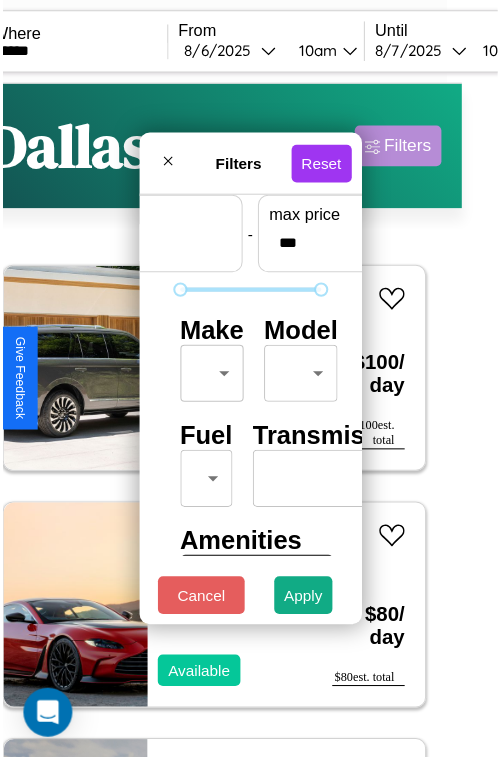 scroll, scrollTop: 59, scrollLeft: 0, axis: vertical 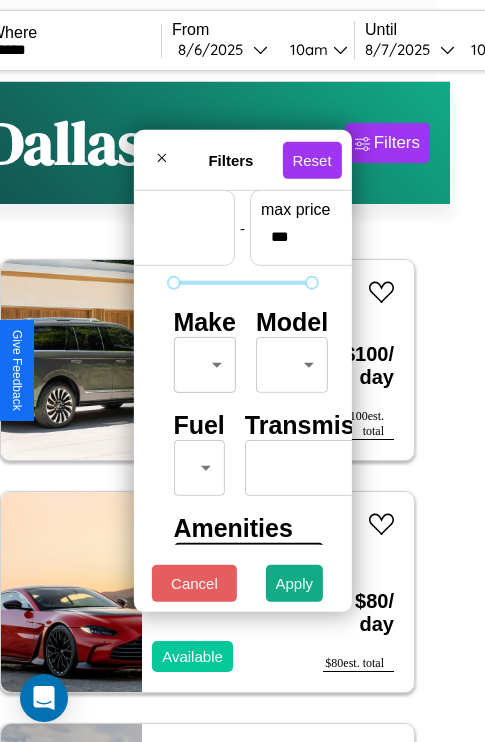 click on "CarGo Where ****** From 8 / 6 / 2025 10am Until 8 / 7 / 2025 10am Become a Host Login Sign Up [CITY] Filters 123 cars in this area These cars can be picked up in this city. Lincoln Town Car 2023 Available $ 100 / day $ 100 est. total Aston Martin DB9 2014 Available $ 80 / day $ 80 est. total BMW 540i 2014 Available $ 190 / day $ 190 est. total Toyota Celica 2019 Available $ 140 / day $ 140 est. total BMW L7 2022 Unavailable $ 190 / day $ 190 est. total Bentley Flying Spur 2021 Unavailable $ 120 / day $ 120 est. total Ferrari 308 Convertible 2019 Unavailable $ 130 / day $ 130 est. total Chevrolet Cobalt 2014 Available $ 40 / day $ 40 est. total Chevrolet G-Series 2018 Available $ 200 / day $ 200 est. total Hummer H2 2019 Available $ 80 / day $ 80 est. total Ferrari F430 Spider 2014 Available $ 130 / day $ 130 est. total Alfa Romeo 4C 2024 Available $ 130 / day $ 130 est. total Bentley Rolls-Royce Park Ward 2024 Available $ 110 / day" at bounding box center [207, 412] 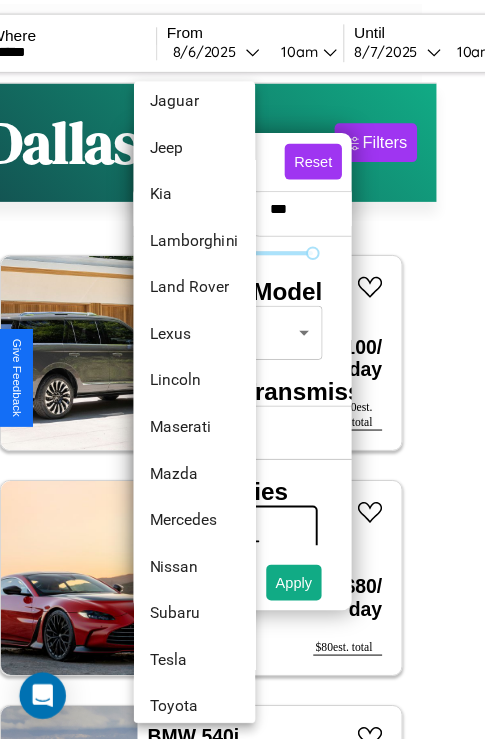 scroll, scrollTop: 998, scrollLeft: 0, axis: vertical 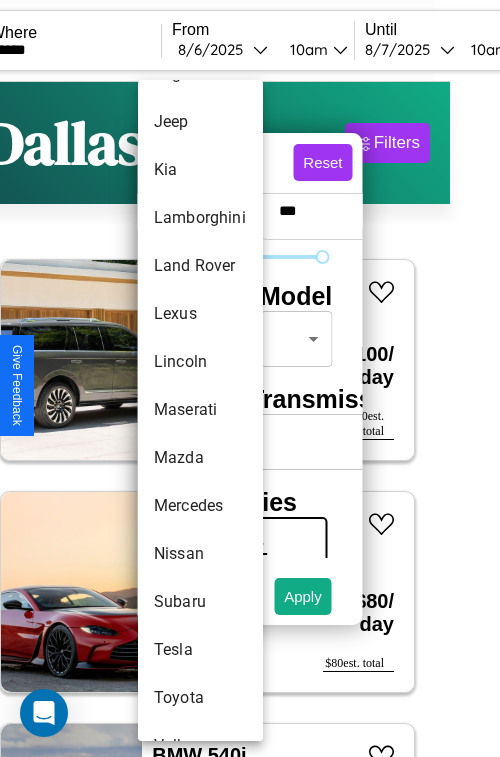 click on "Maserati" at bounding box center (200, 410) 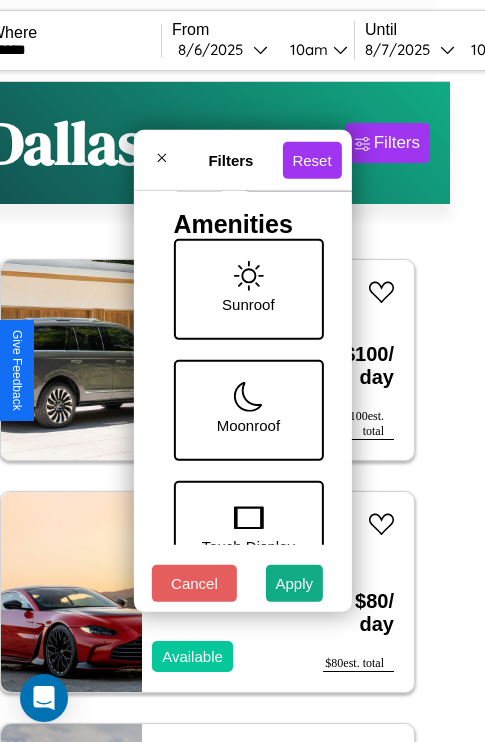 scroll, scrollTop: 409, scrollLeft: 0, axis: vertical 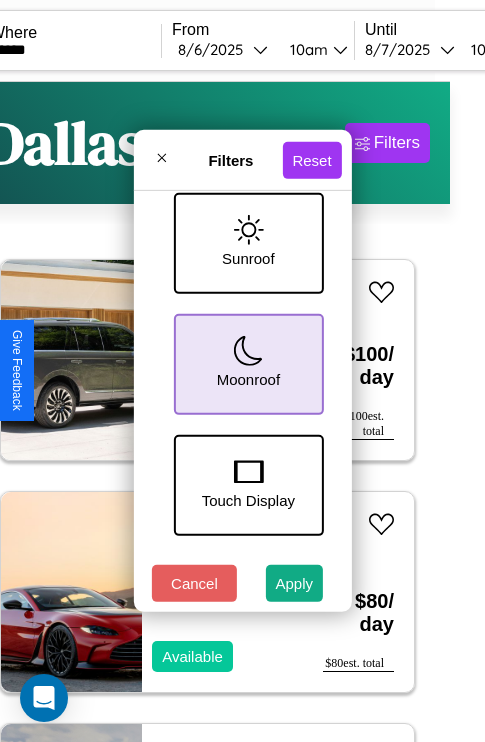 click 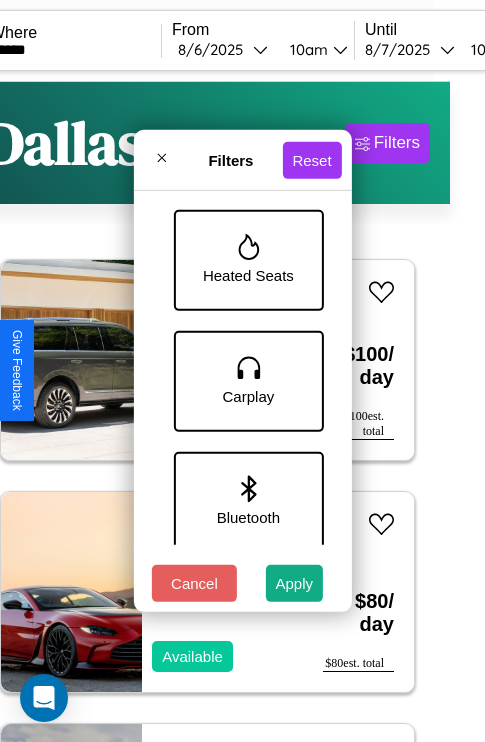 scroll, scrollTop: 1135, scrollLeft: 0, axis: vertical 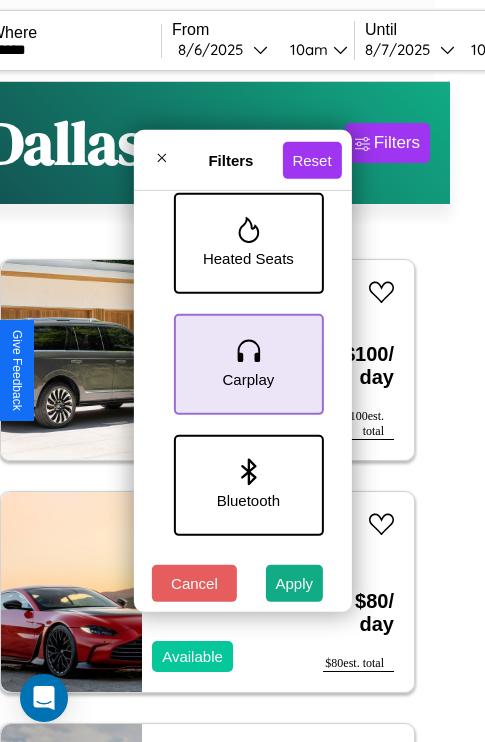 click 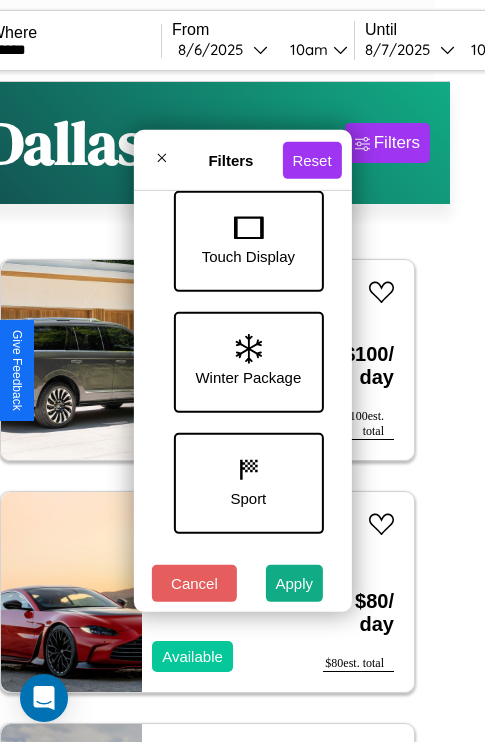 scroll, scrollTop: 651, scrollLeft: 0, axis: vertical 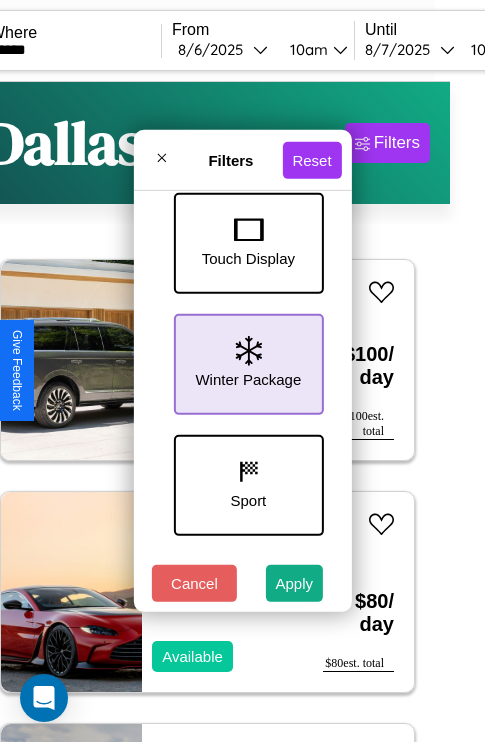 click 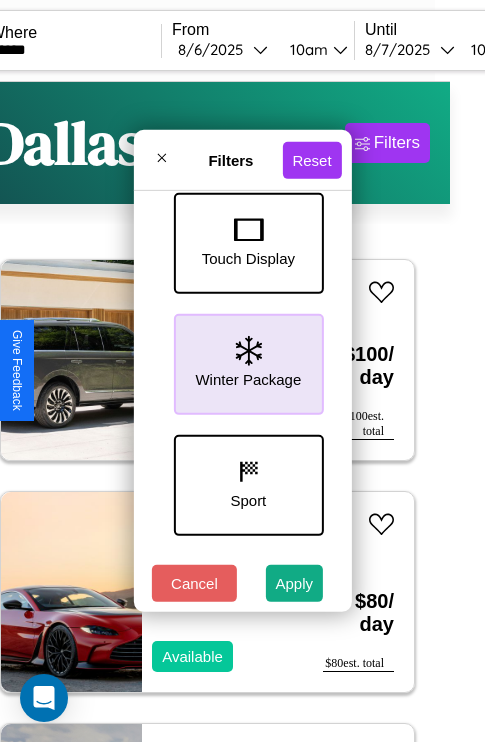 scroll, scrollTop: 772, scrollLeft: 0, axis: vertical 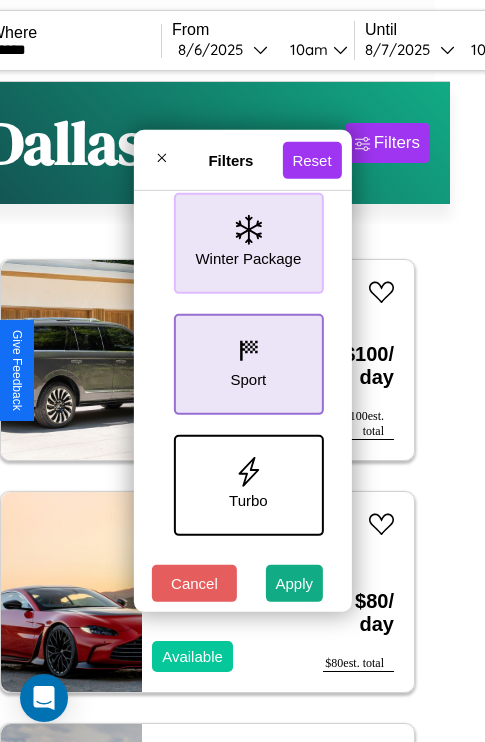 click 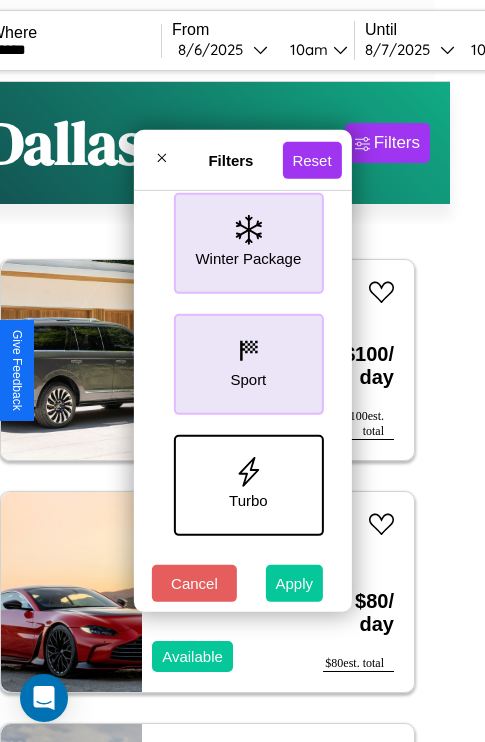 click on "Apply" at bounding box center [295, 583] 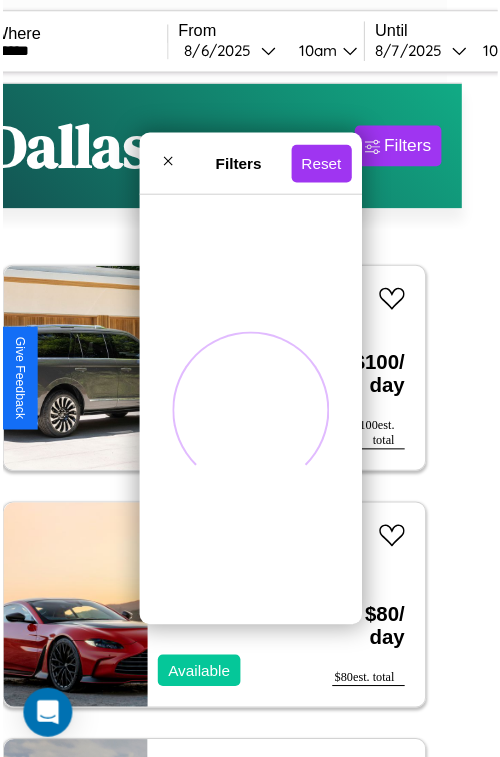 scroll, scrollTop: 0, scrollLeft: 0, axis: both 